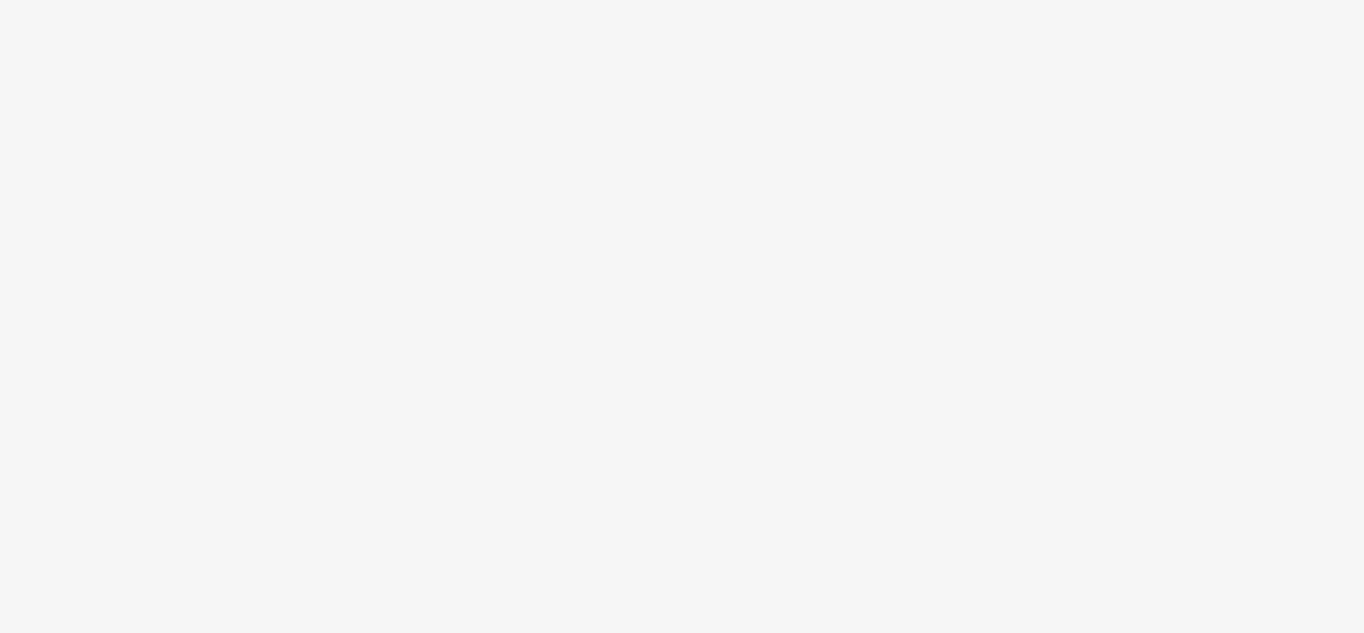 scroll, scrollTop: 0, scrollLeft: 0, axis: both 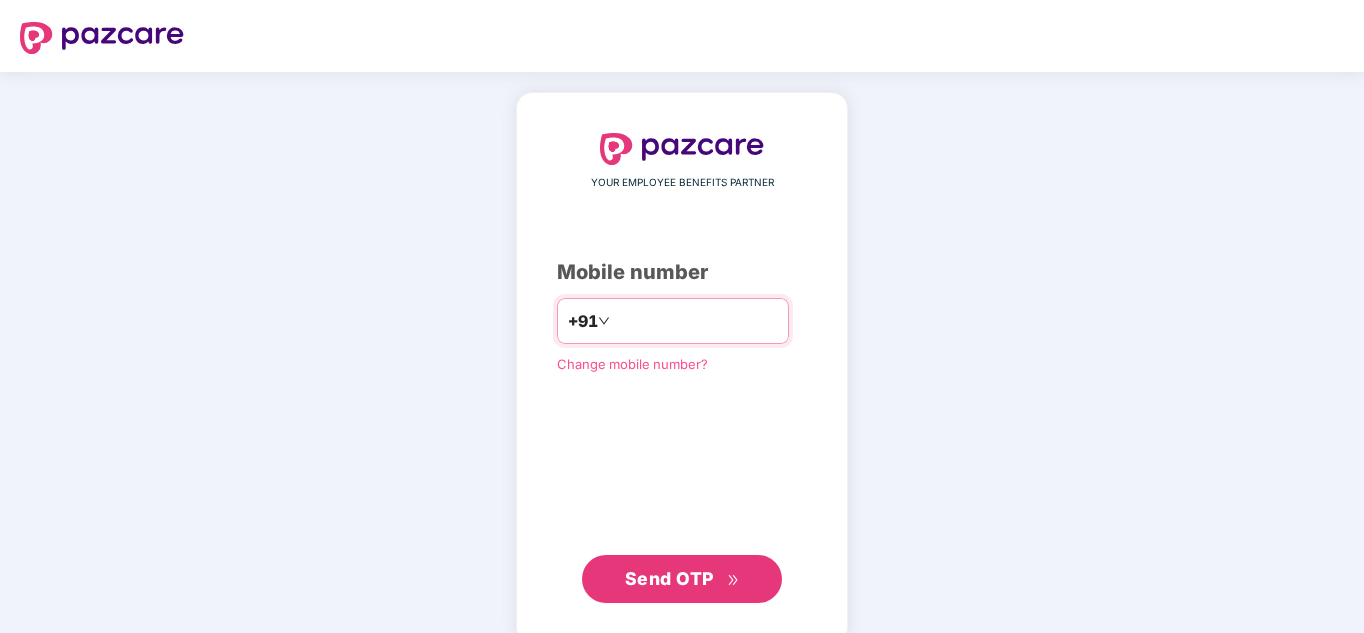 click at bounding box center [696, 321] 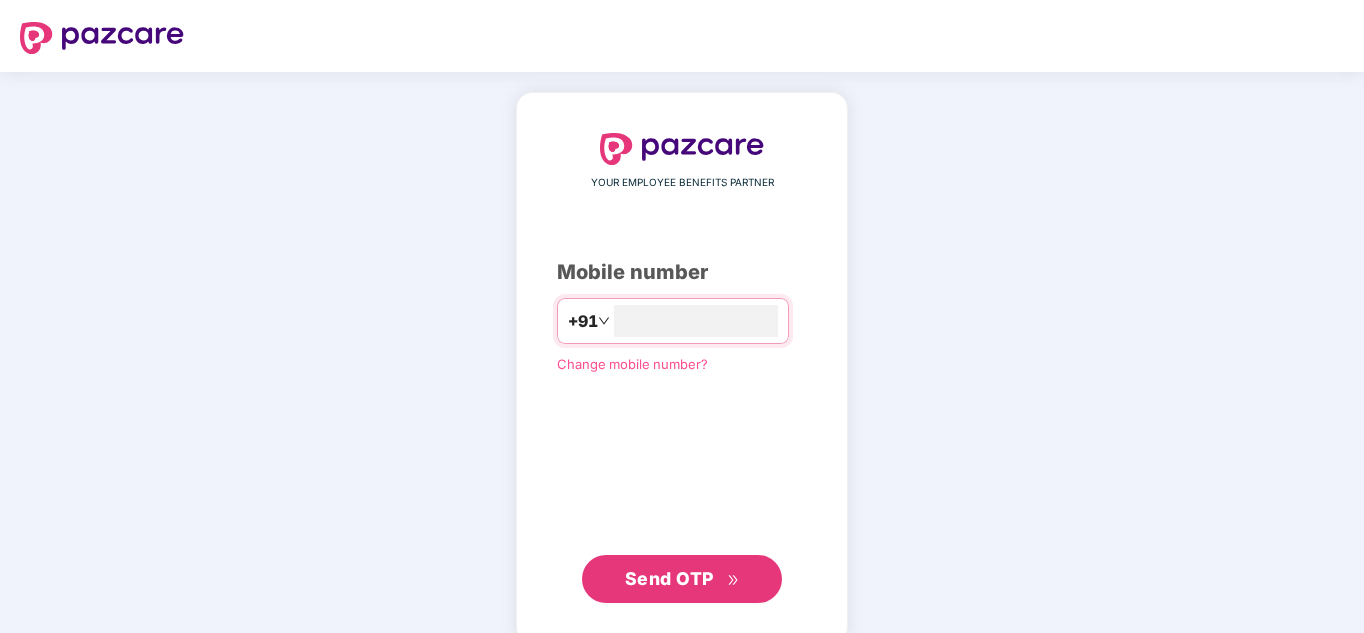 click on "**********" at bounding box center [682, 368] 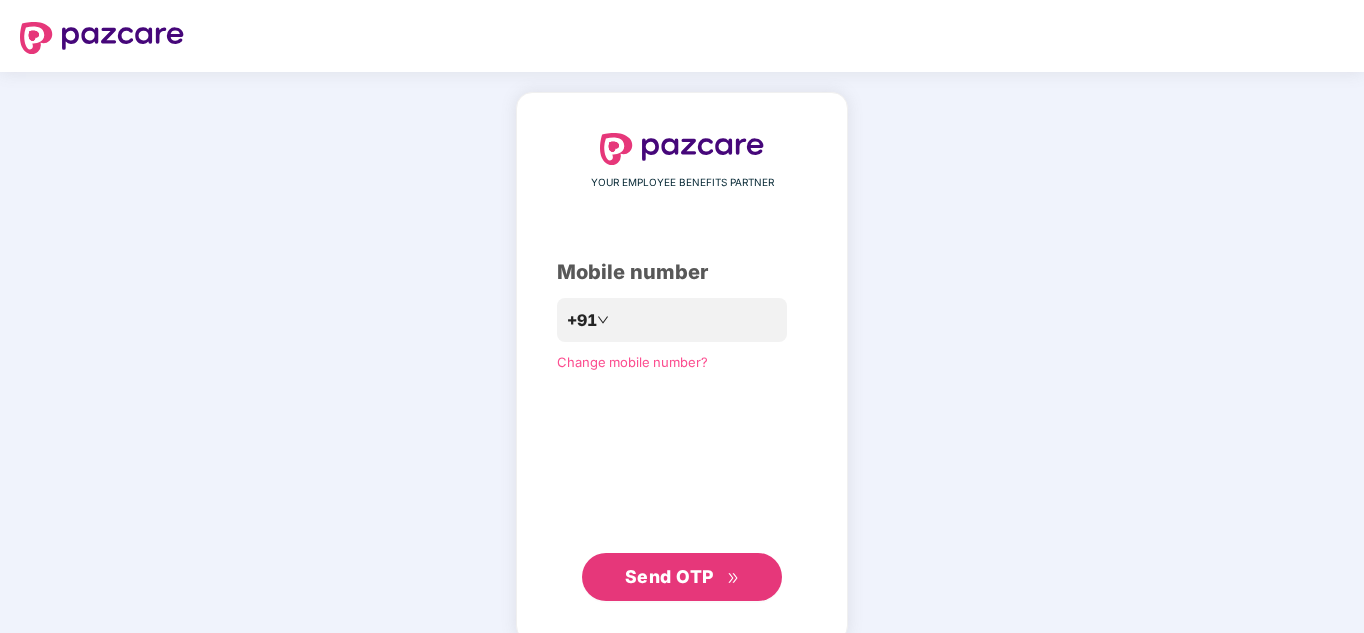 click on "Send OTP" at bounding box center (669, 576) 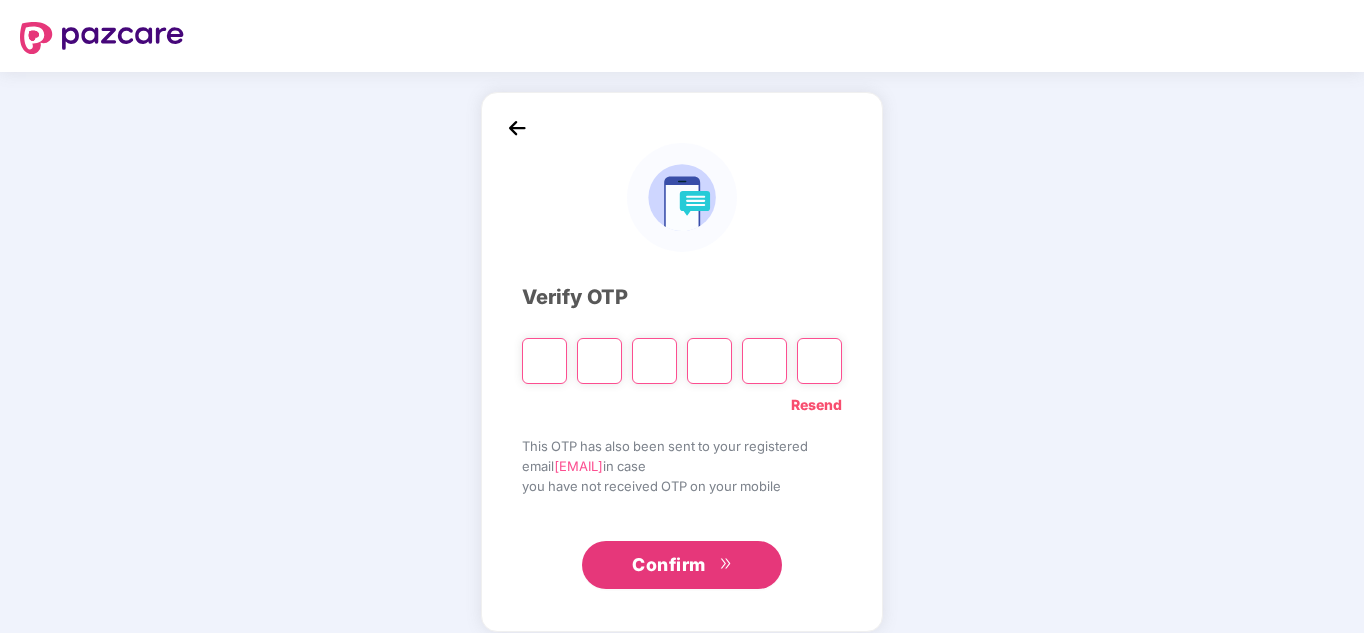 click at bounding box center (544, 361) 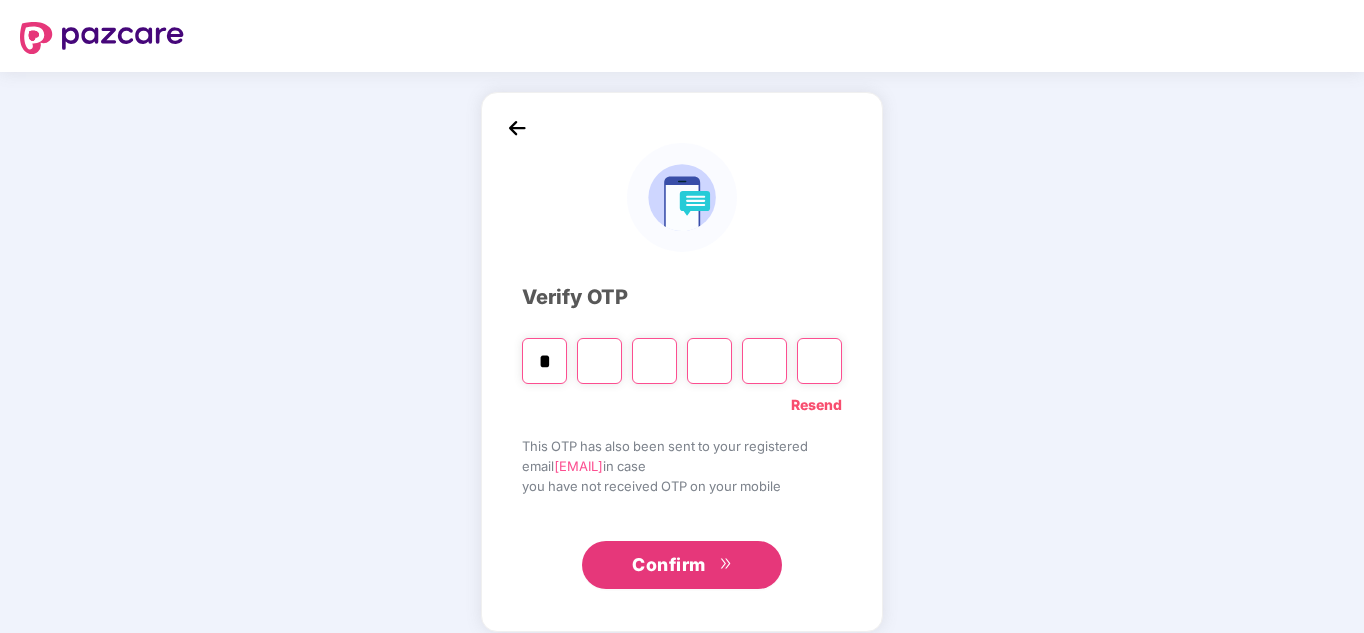 type on "*" 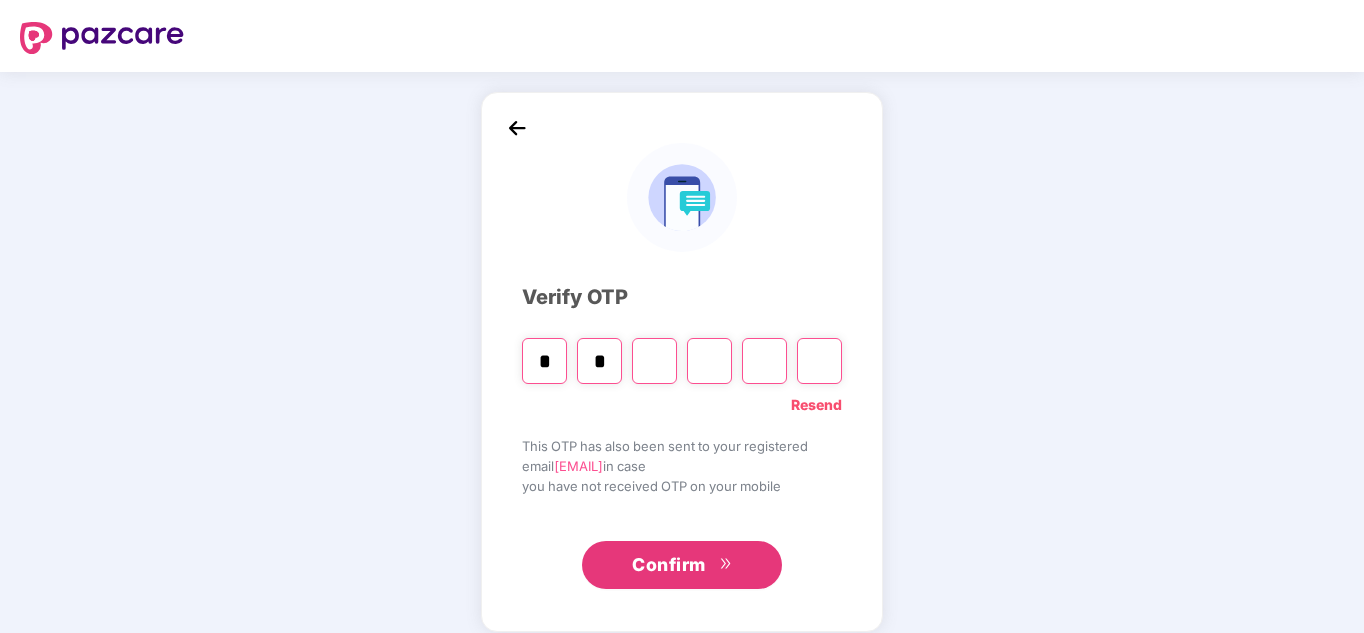 type on "*" 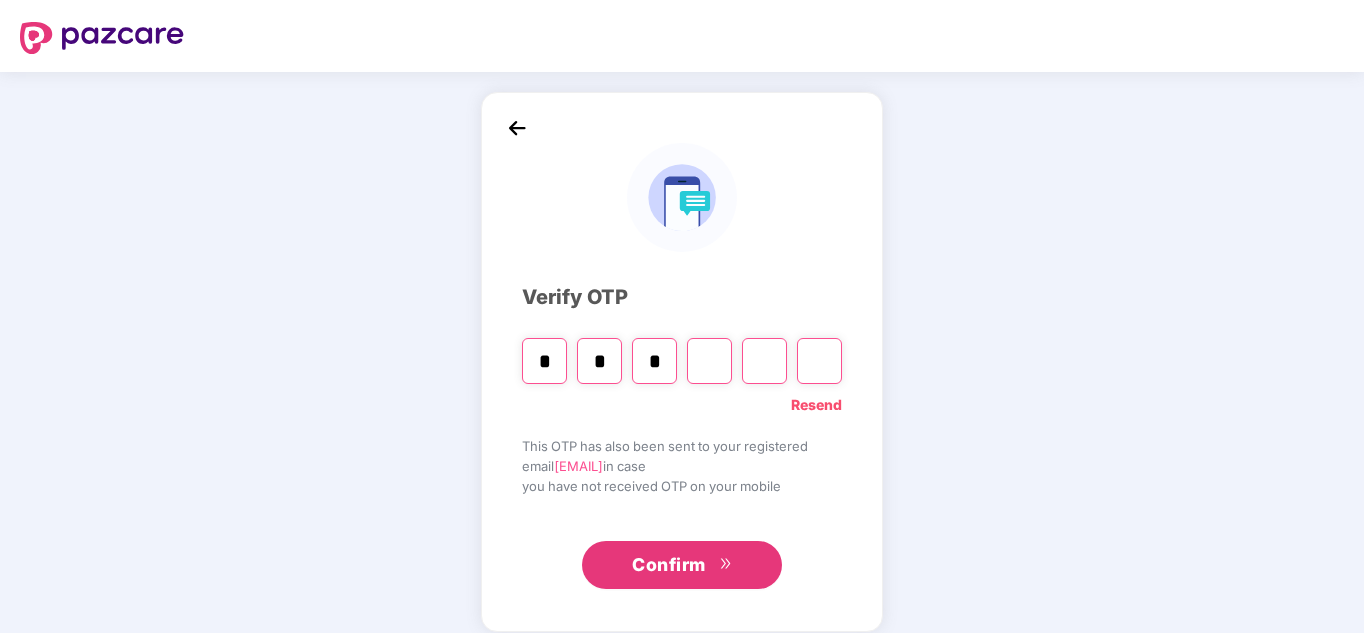 type on "*" 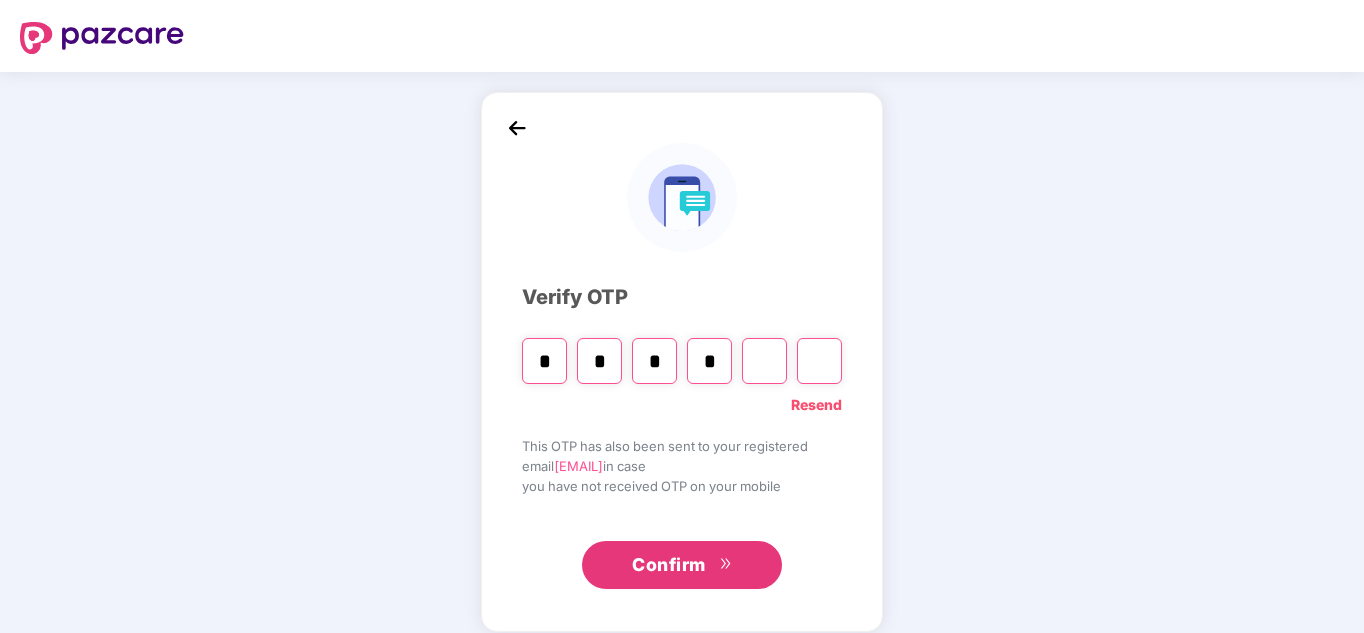 type on "*" 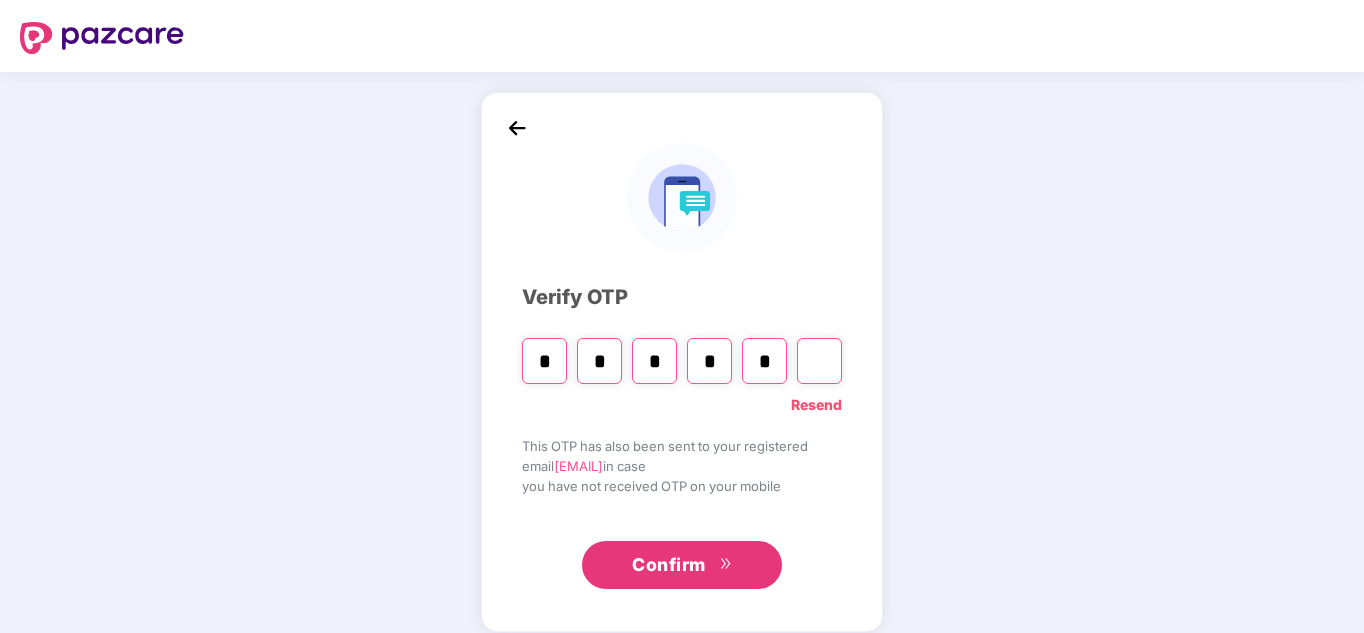 type on "*" 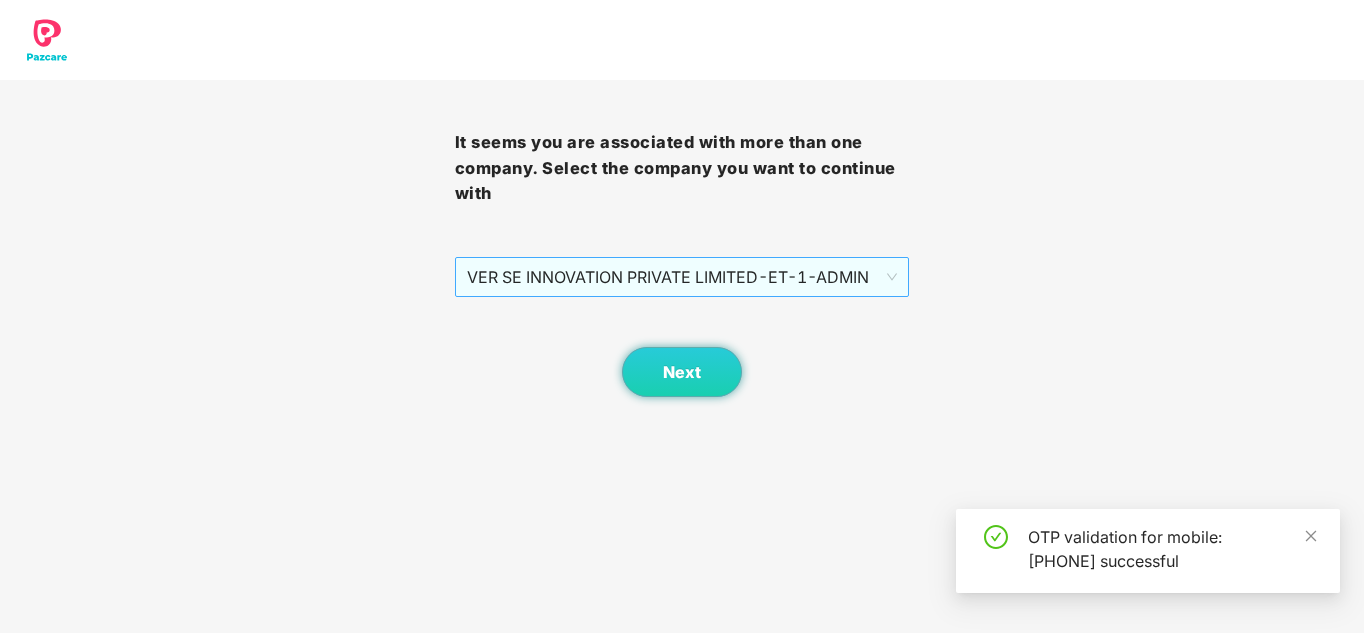 click on "VER SE INNOVATION PRIVATE LIMITED  -  ET-1  -  ADMIN" at bounding box center (682, 277) 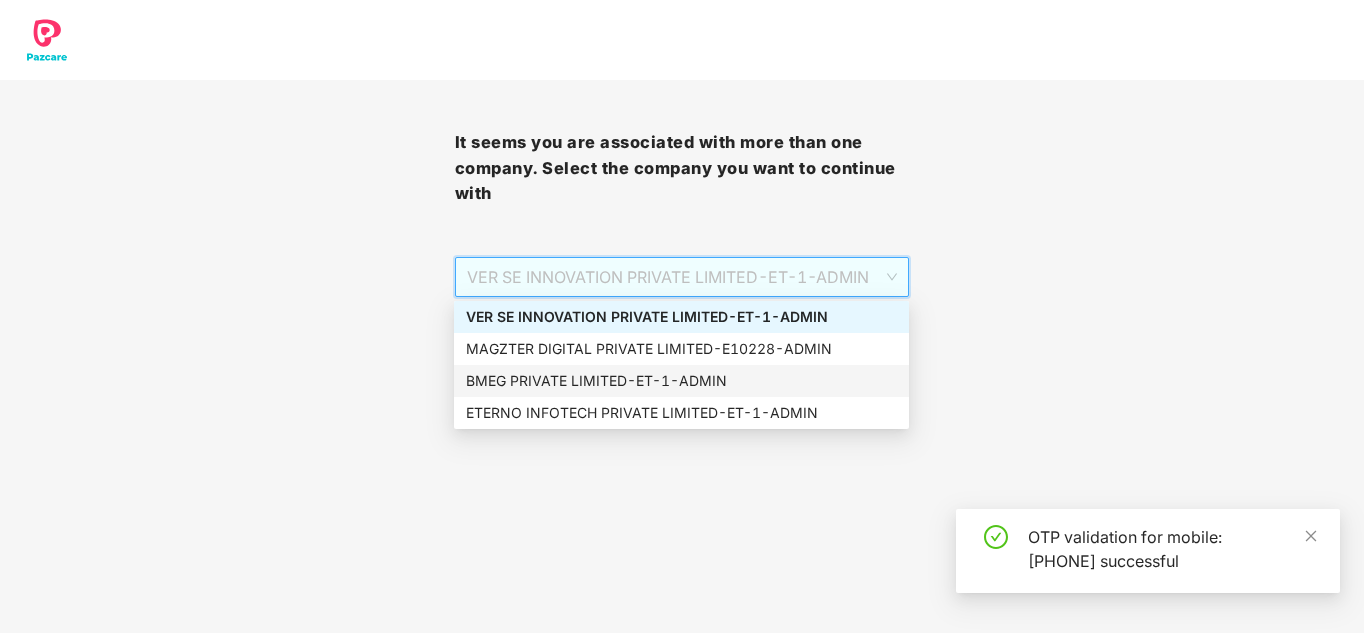 click on "BMEG PRIVATE LIMITED  -  ET-1  -  ADMIN" at bounding box center (681, 381) 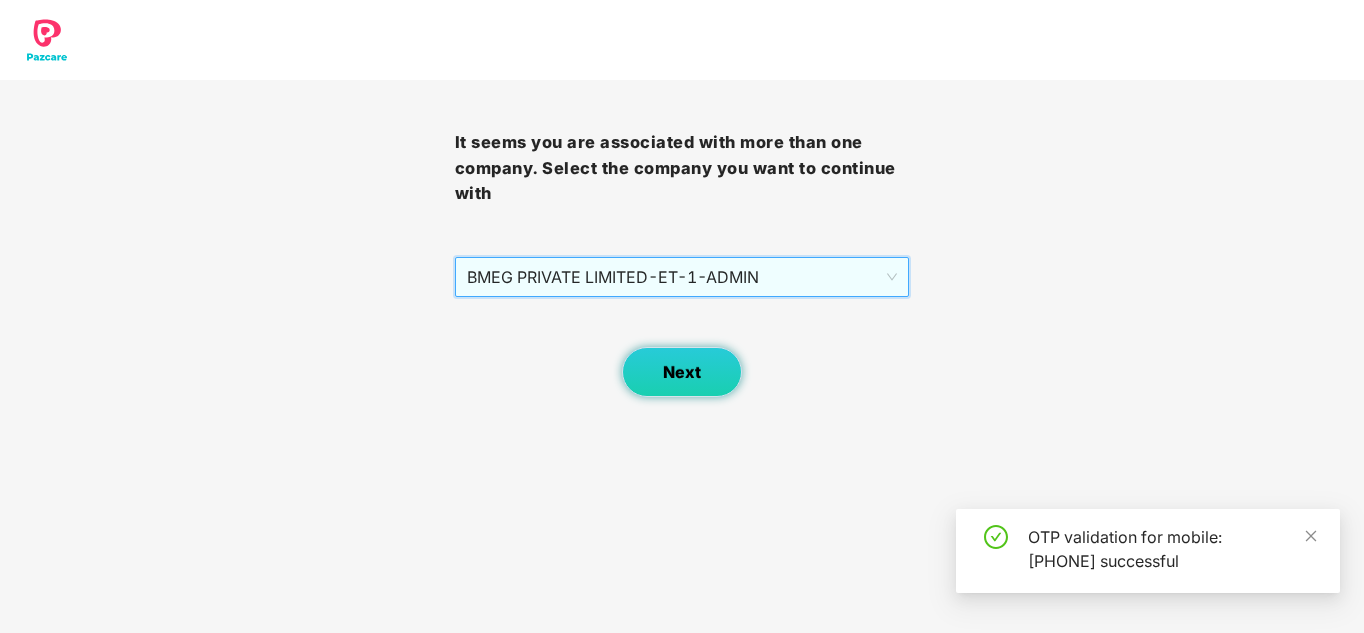 click on "Next" at bounding box center [682, 372] 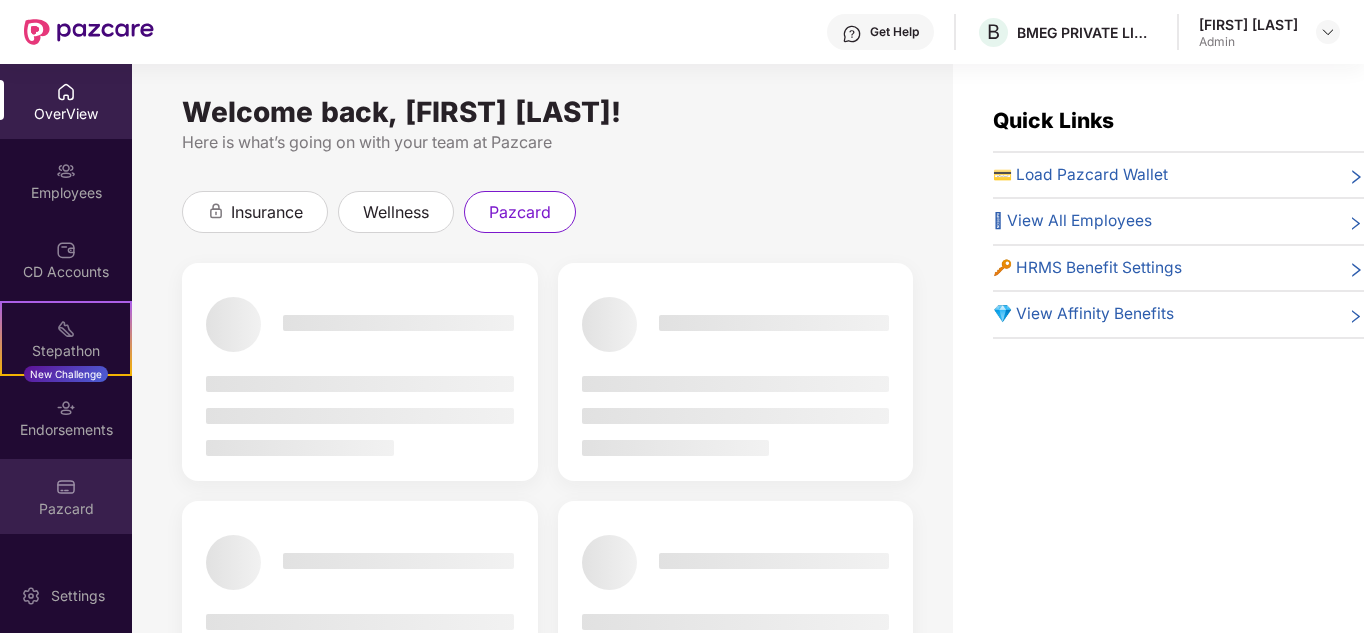 click on "Pazcard" at bounding box center (66, 509) 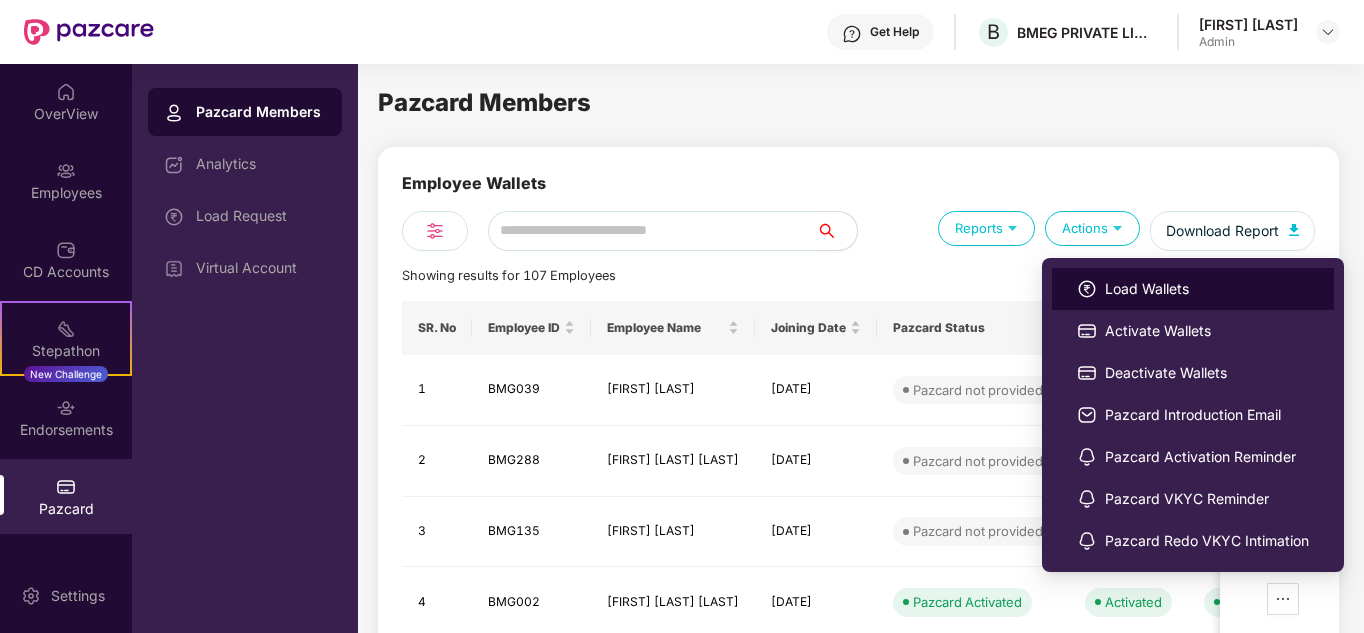 click on "Load Wallets" at bounding box center (1207, 289) 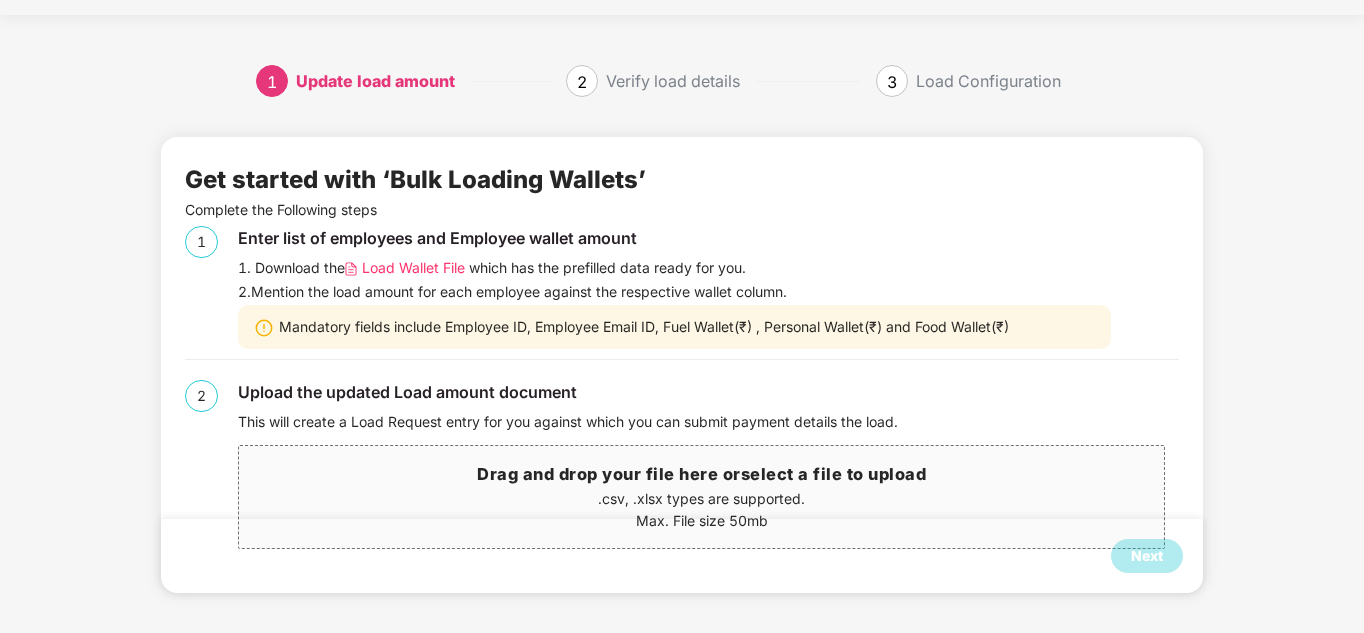 scroll, scrollTop: 0, scrollLeft: 0, axis: both 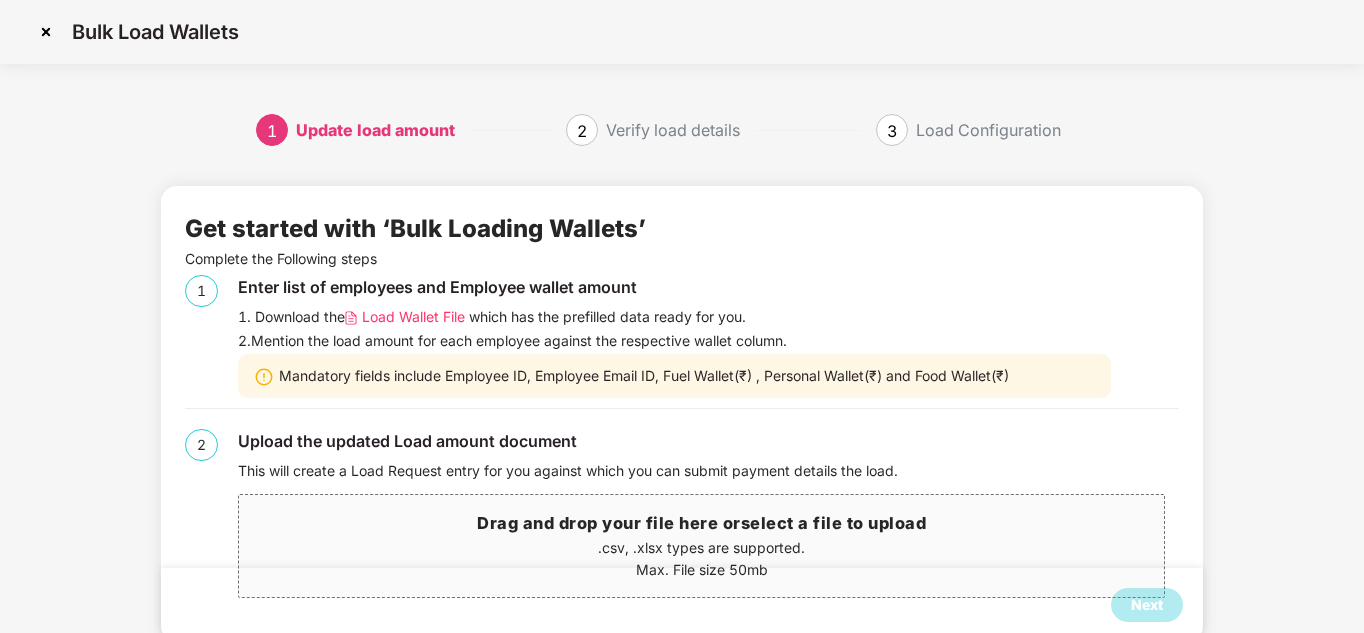 click on "Load Wallet File" at bounding box center [413, 317] 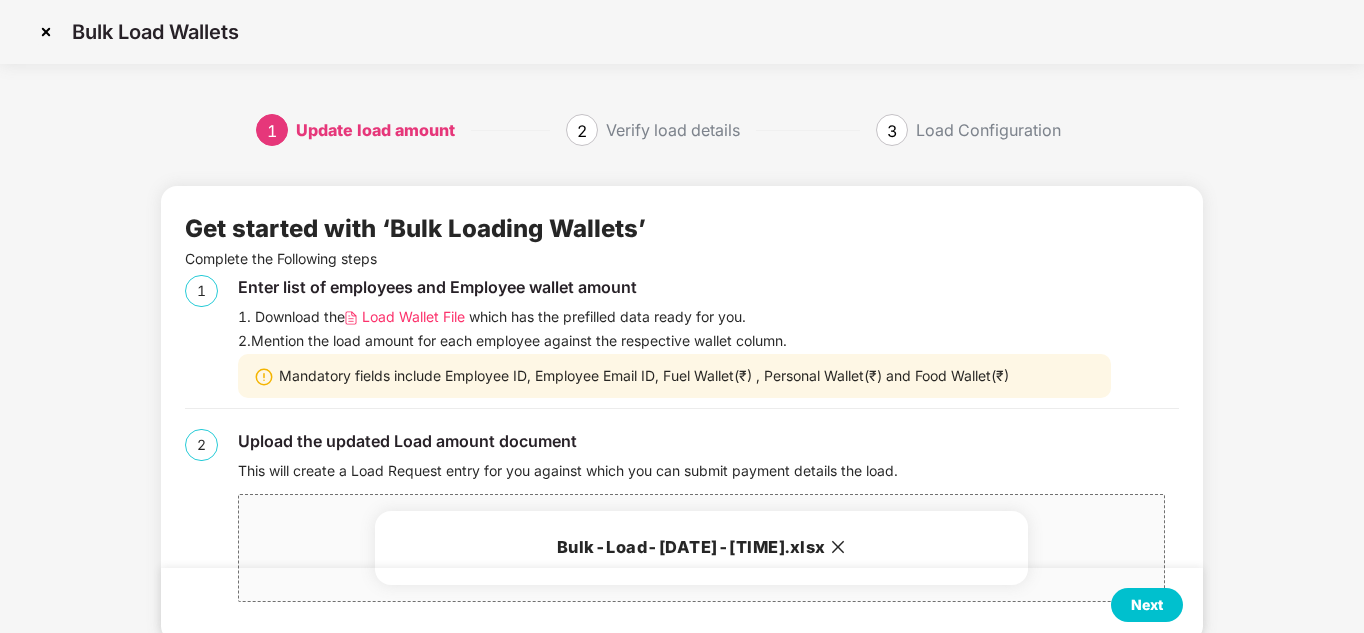 scroll, scrollTop: 49, scrollLeft: 0, axis: vertical 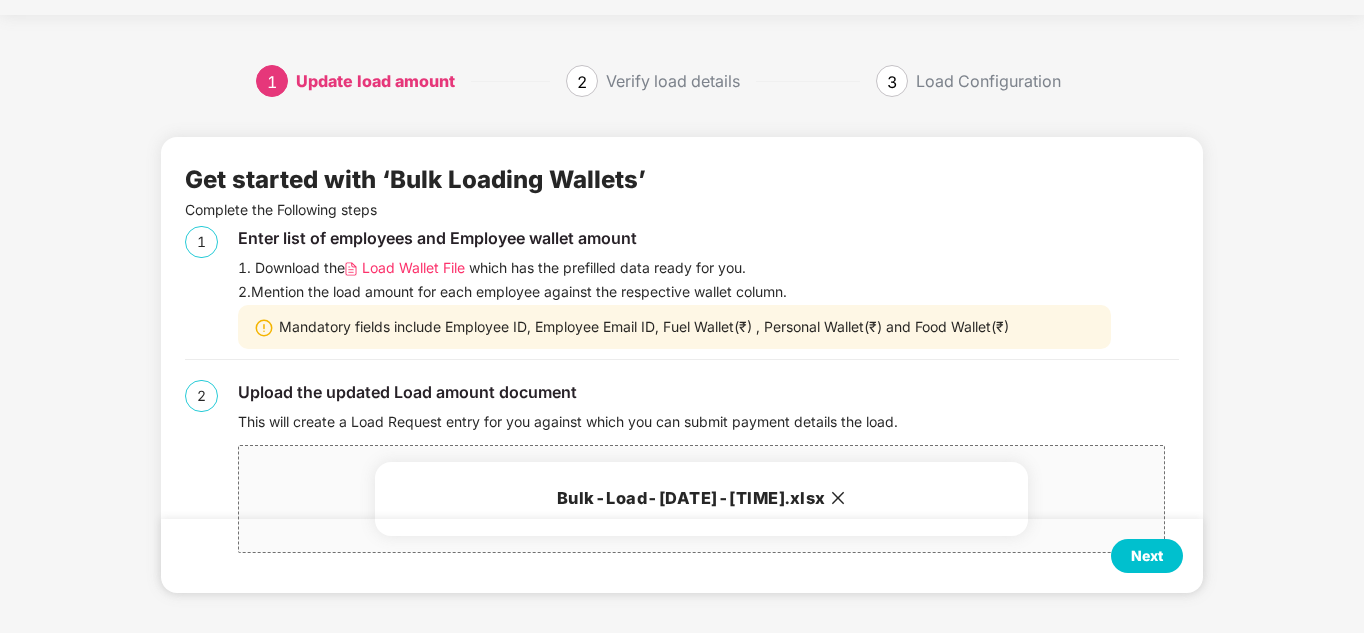 click on "Next" at bounding box center (1147, 556) 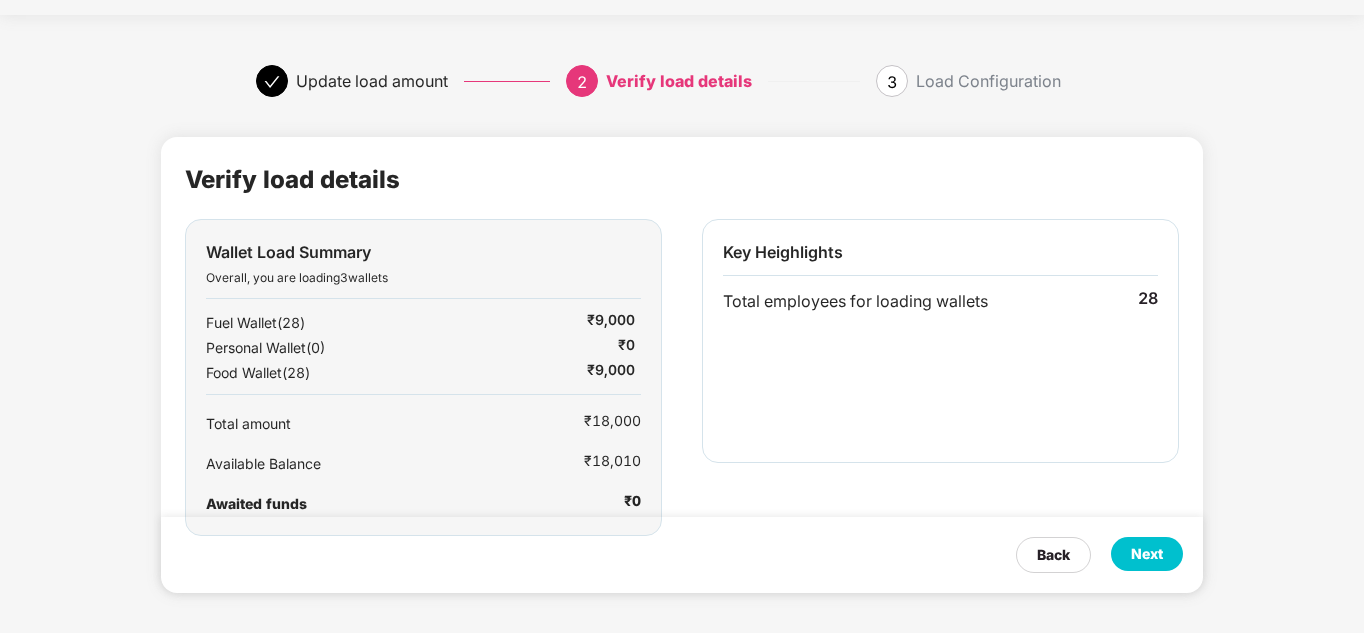 click on "Next" at bounding box center (1147, 554) 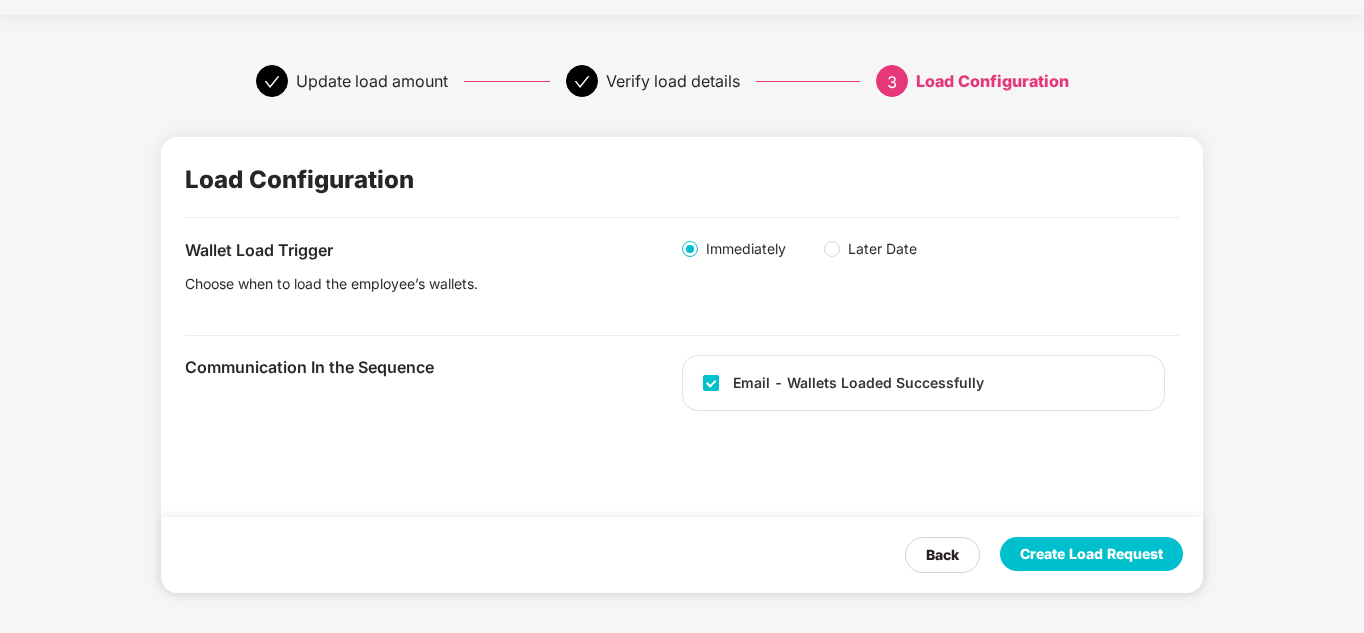 click on "Create Load Request" at bounding box center [1091, 554] 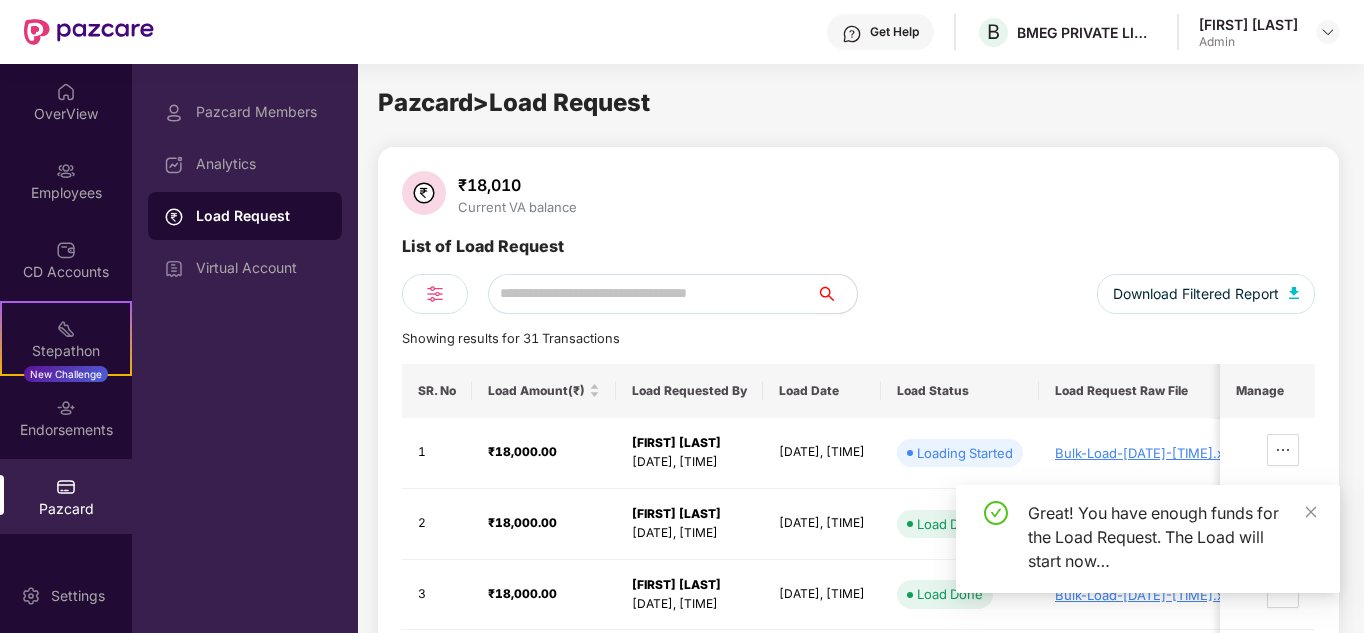 scroll, scrollTop: 0, scrollLeft: 0, axis: both 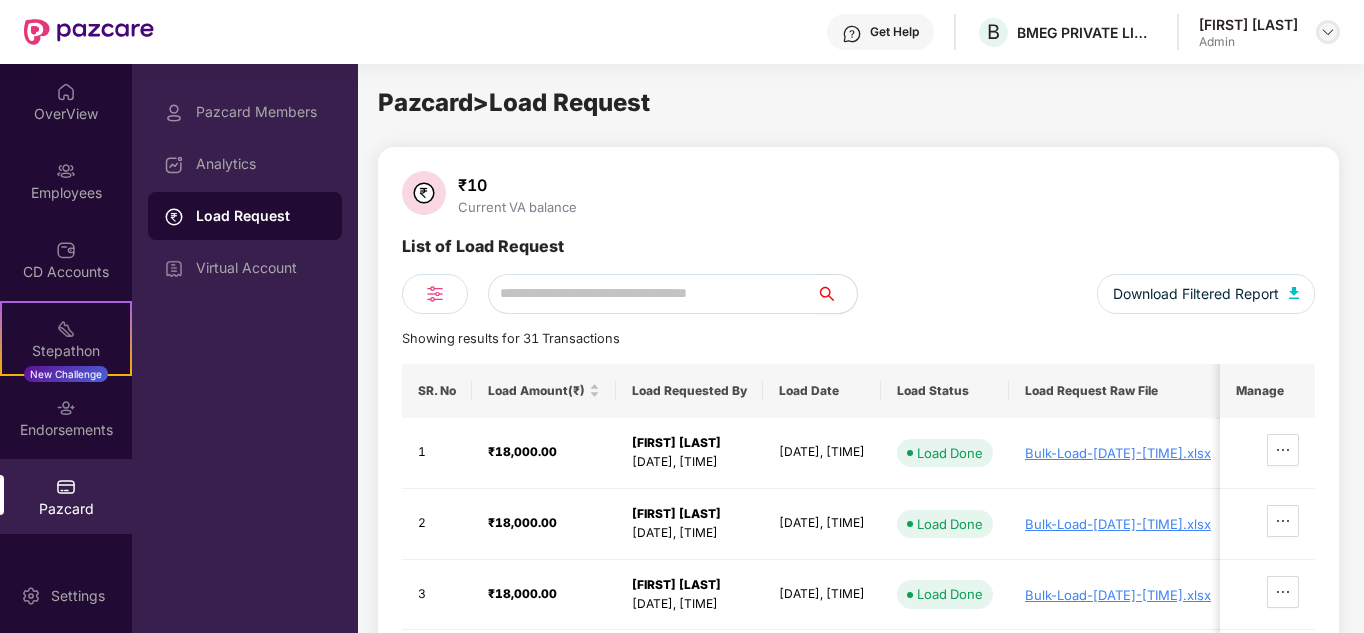 click at bounding box center [1328, 32] 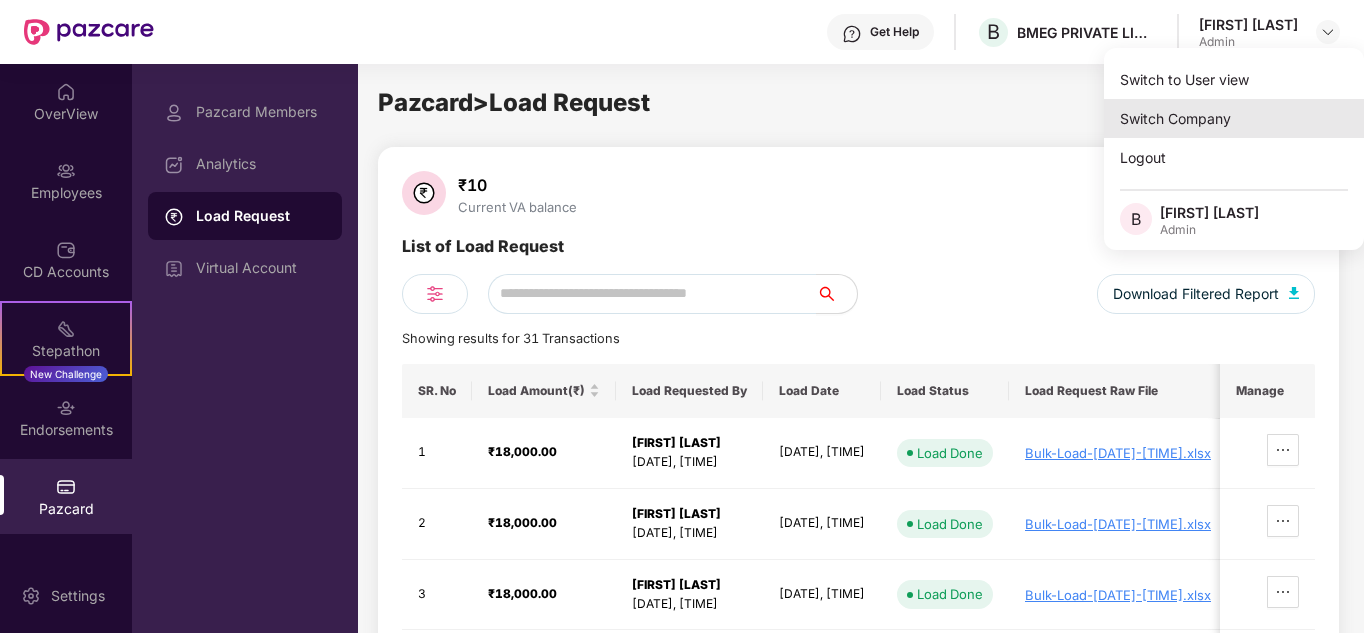 click on "Switch Company" at bounding box center (1234, 118) 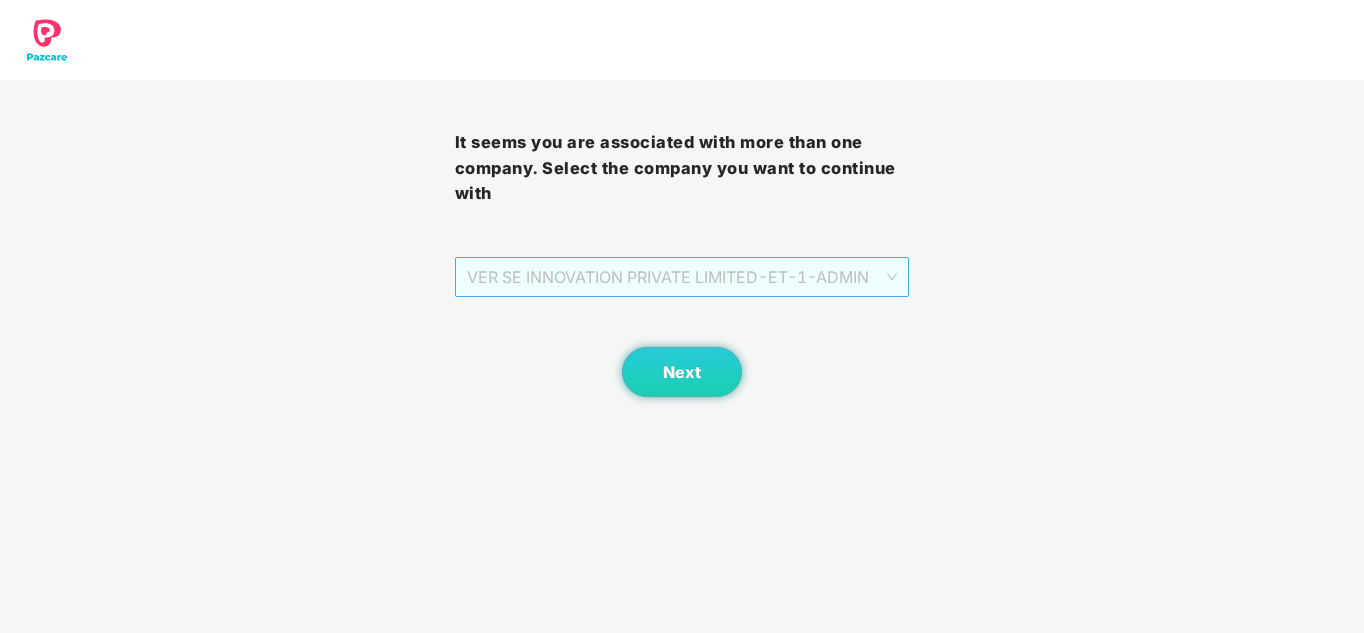 click on "VER SE INNOVATION PRIVATE LIMITED  -  ET-1  -  ADMIN" at bounding box center [682, 277] 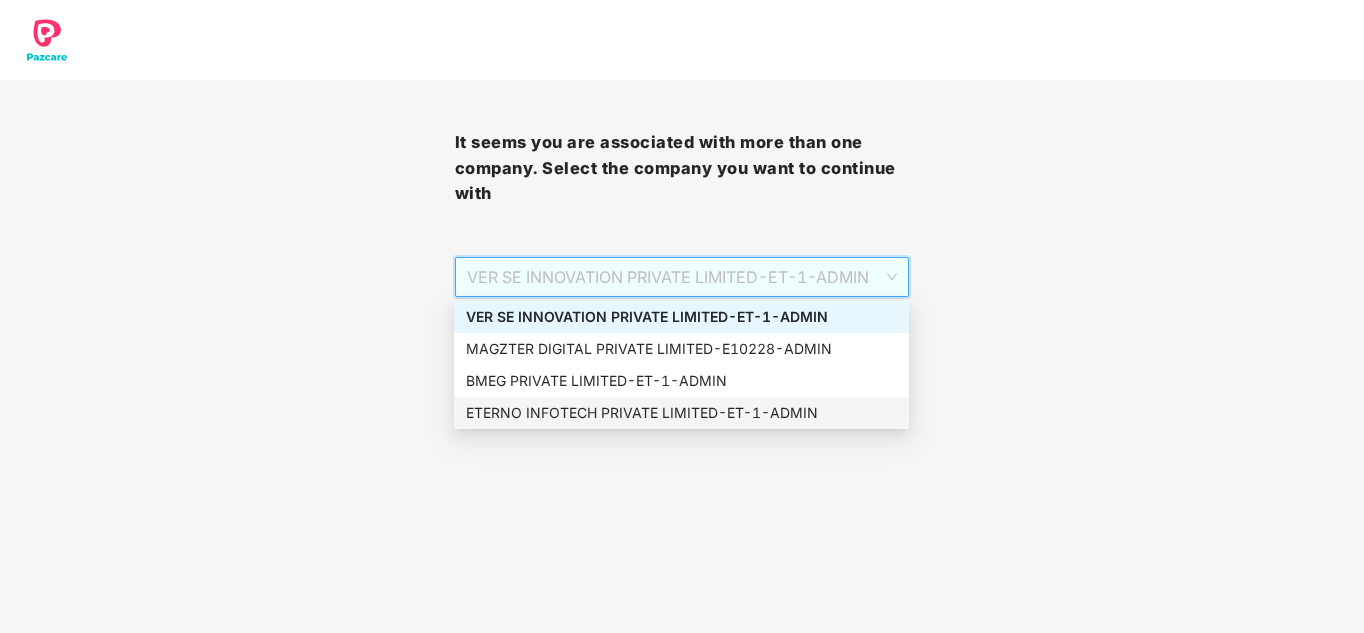 click on "ETERNO INFOTECH PRIVATE LIMITED  -  ET-1  -  ADMIN" at bounding box center [681, 413] 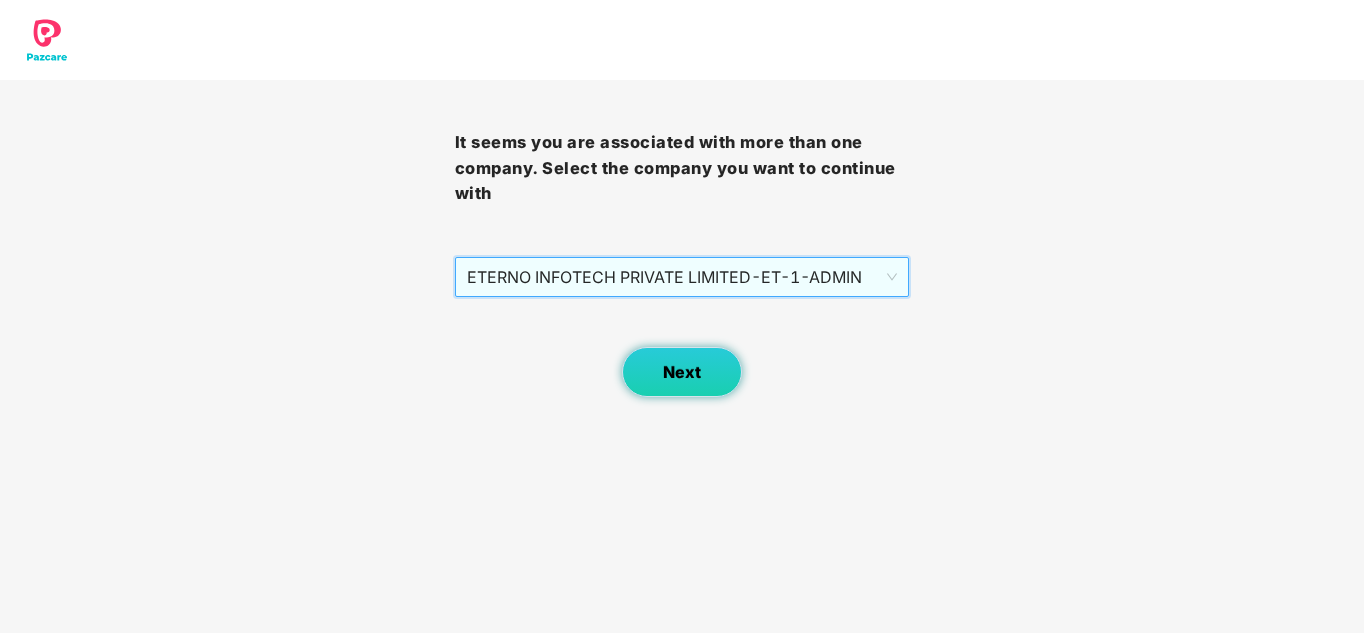 click on "Next" at bounding box center [682, 372] 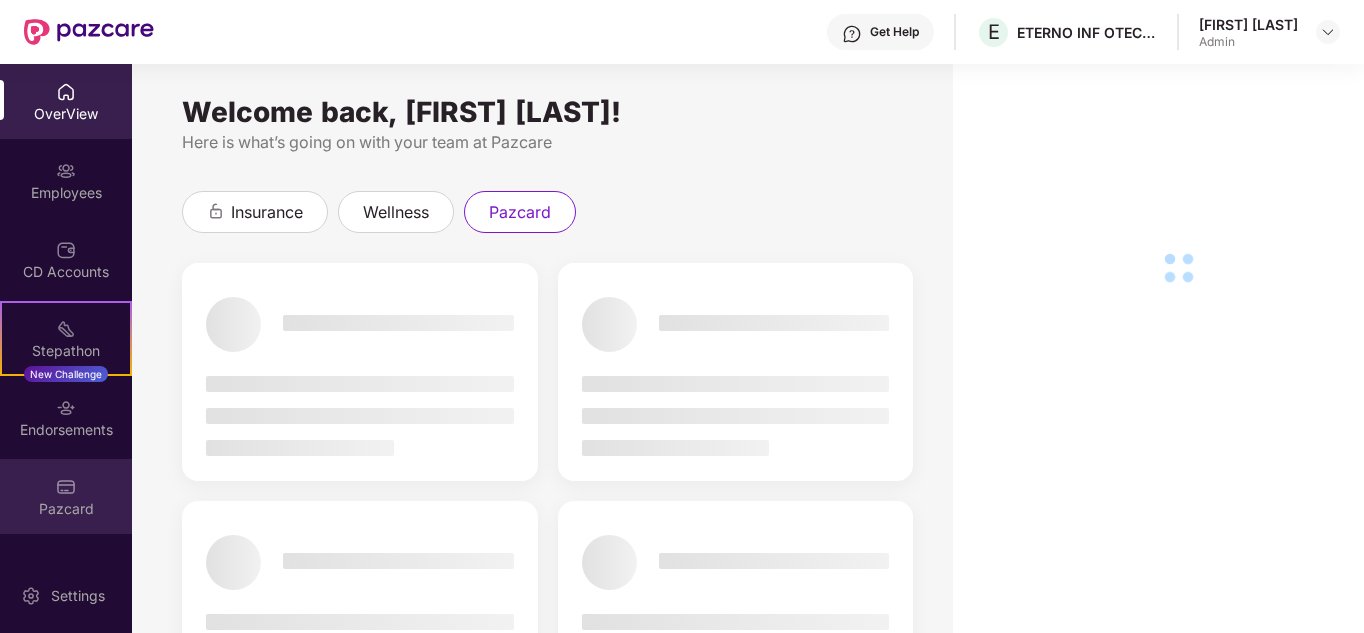 click at bounding box center (66, 487) 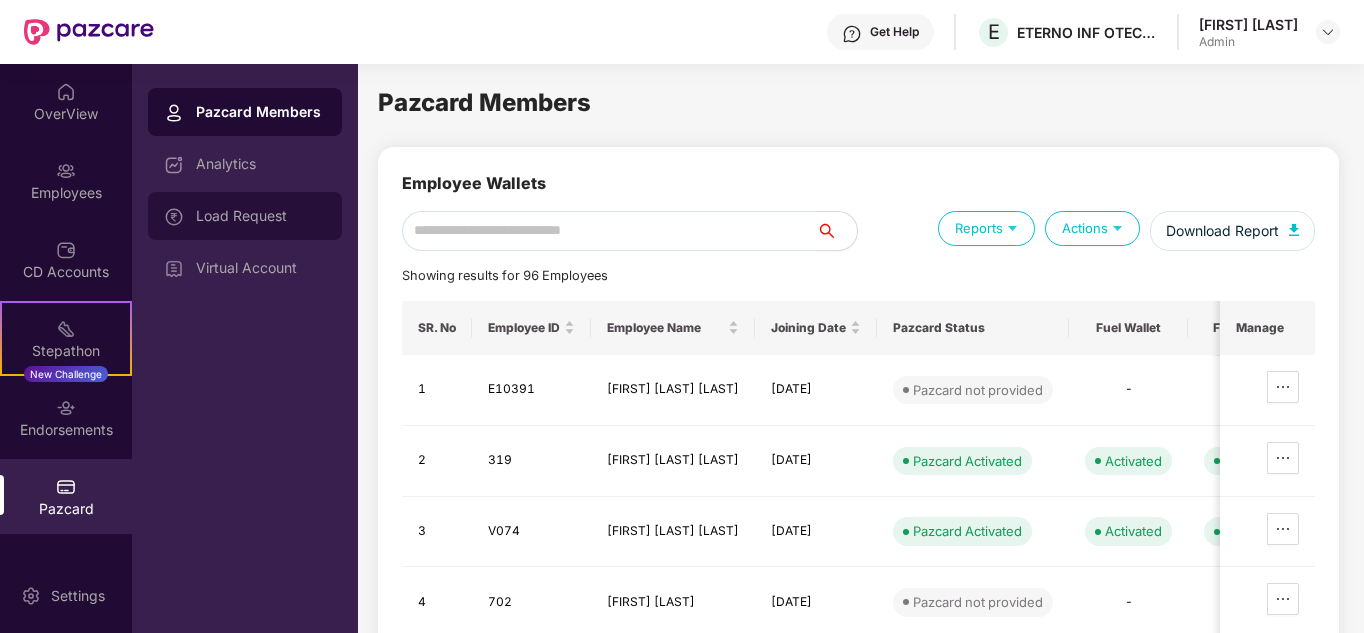 click on "Load Request" at bounding box center (245, 216) 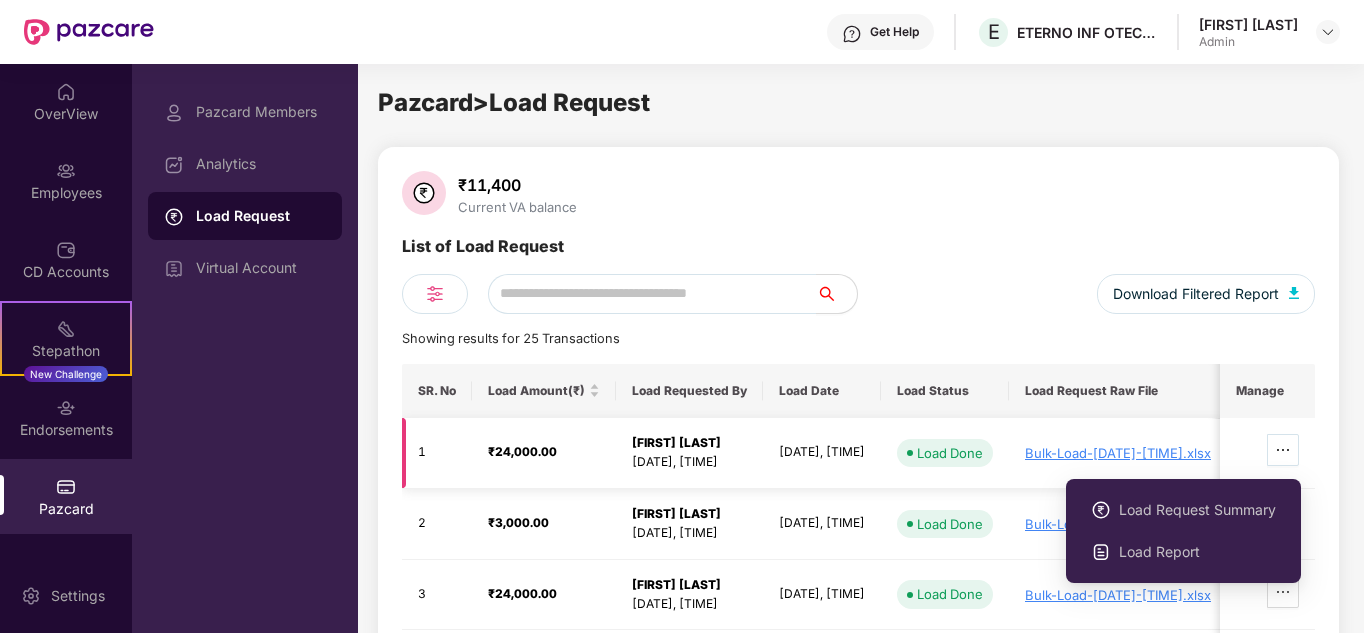click 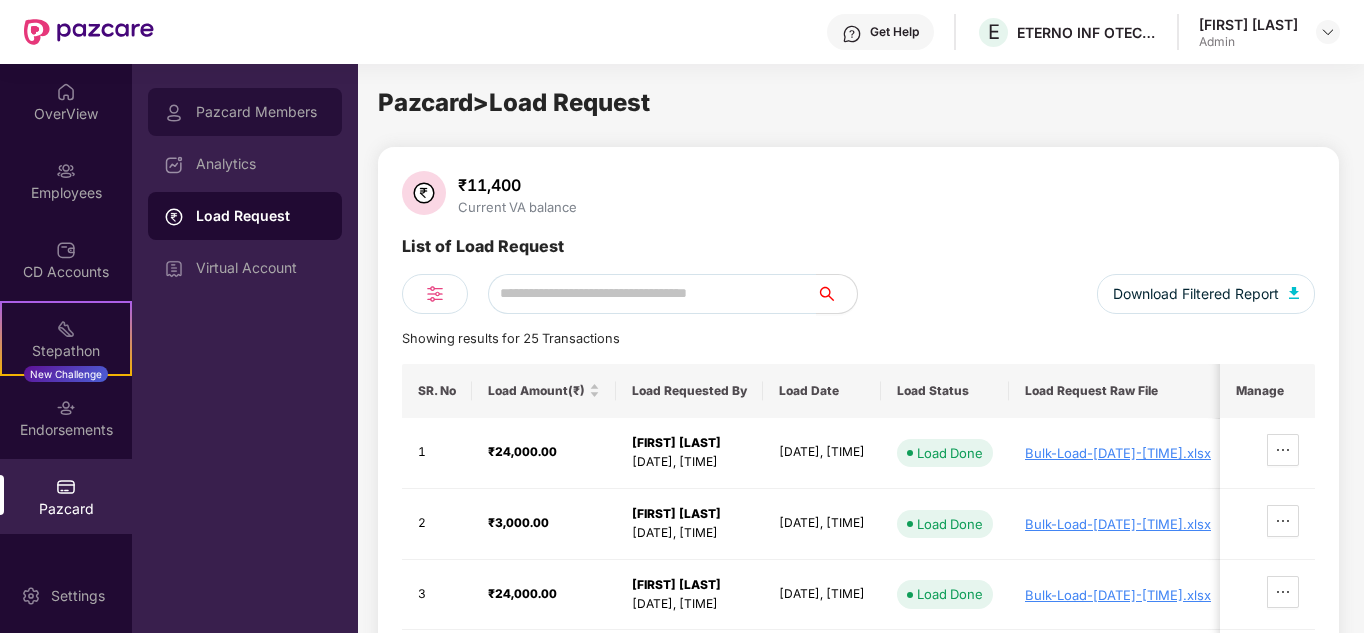 click on "Pazcard Members" at bounding box center [261, 112] 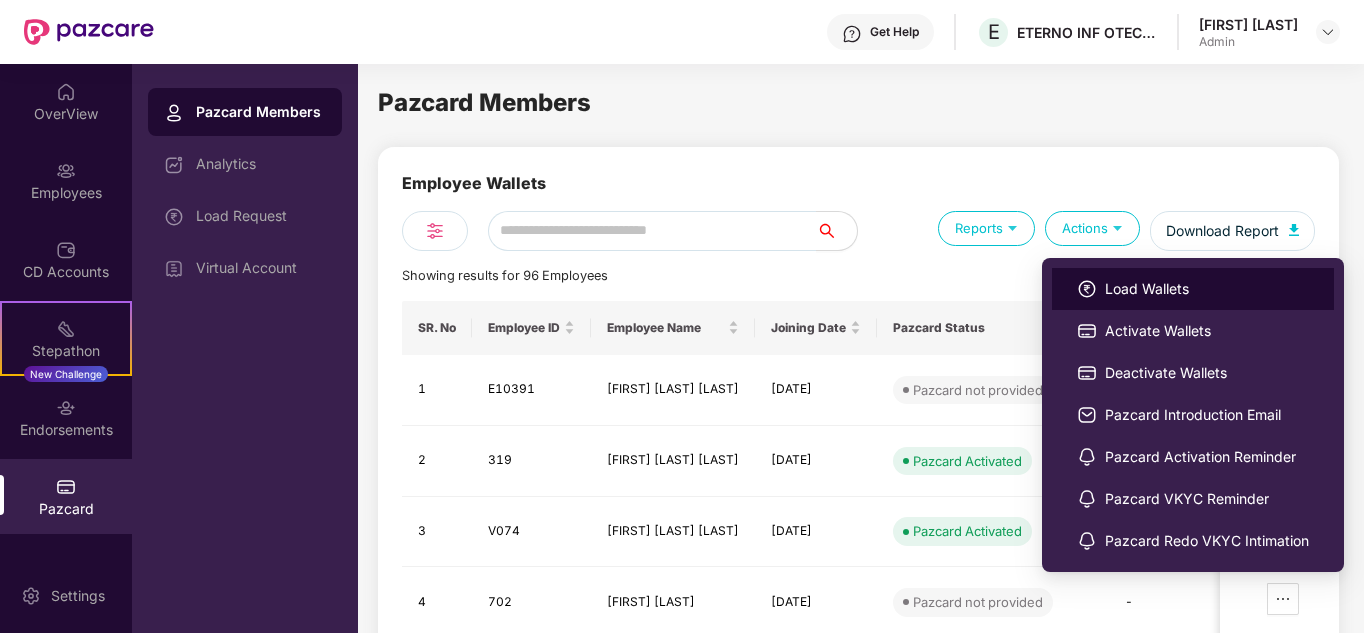 click on "Load Wallets" at bounding box center [1207, 289] 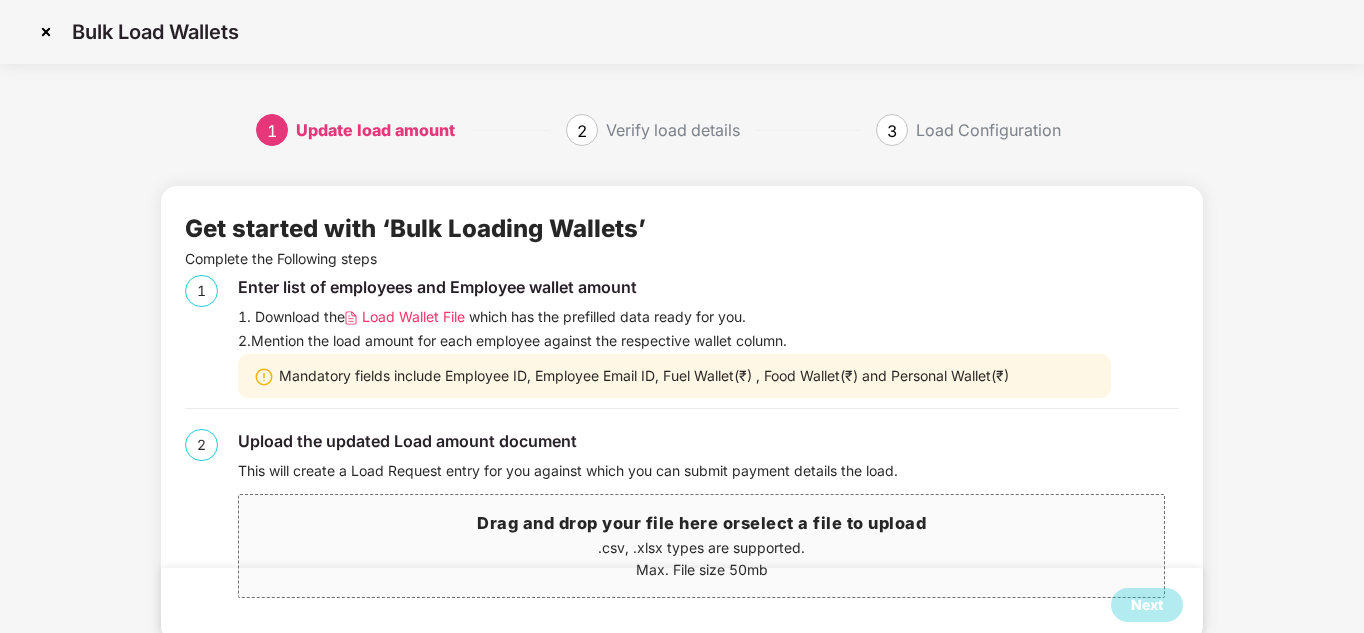 click on "Load Wallet File" at bounding box center [413, 317] 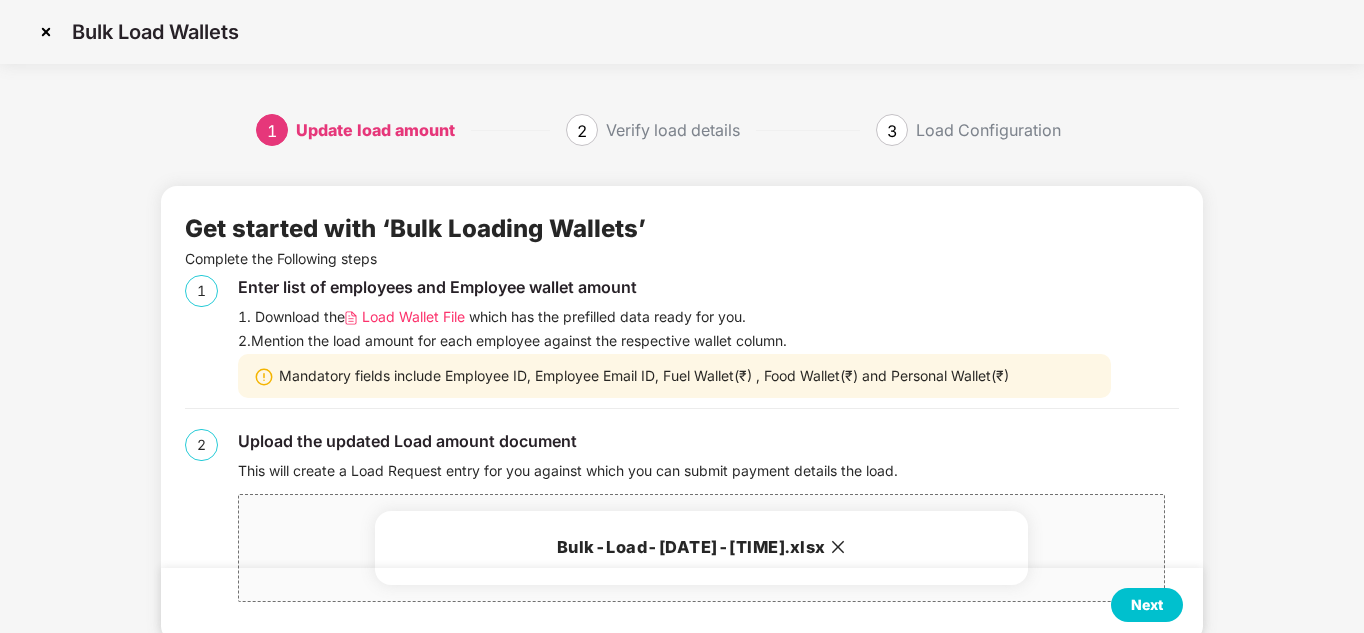 scroll, scrollTop: 49, scrollLeft: 0, axis: vertical 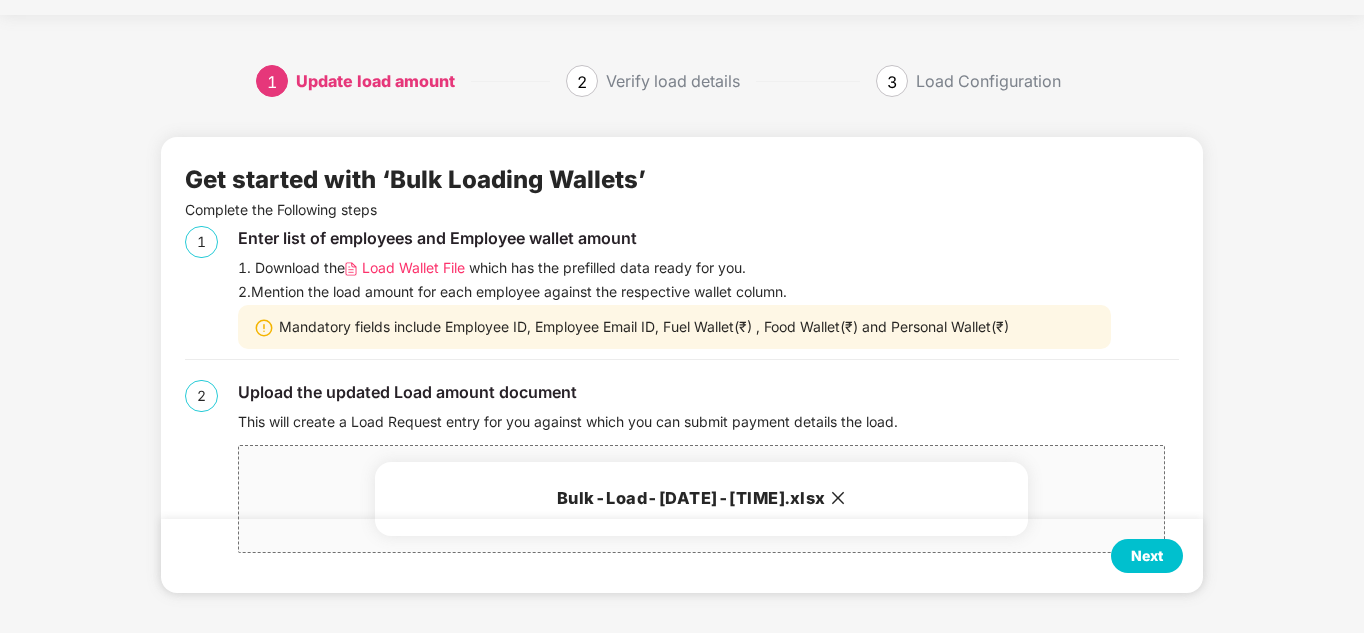 click on "Next" at bounding box center (1147, 556) 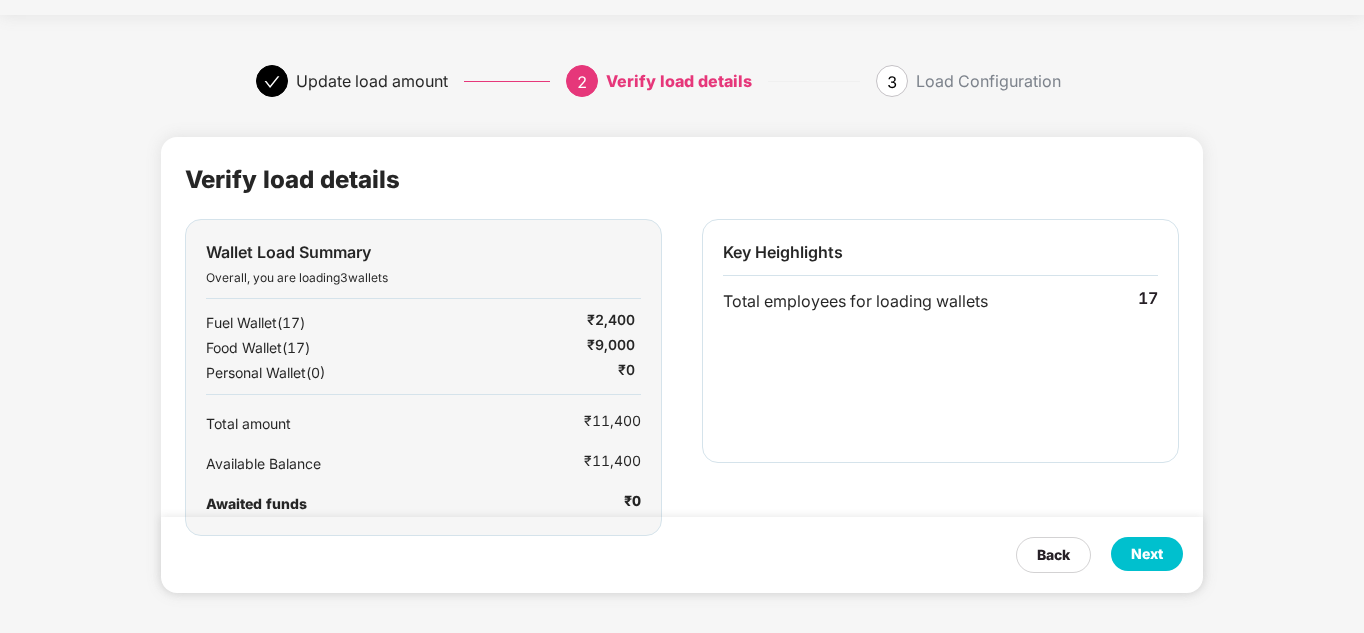 click on "Next" at bounding box center (1147, 554) 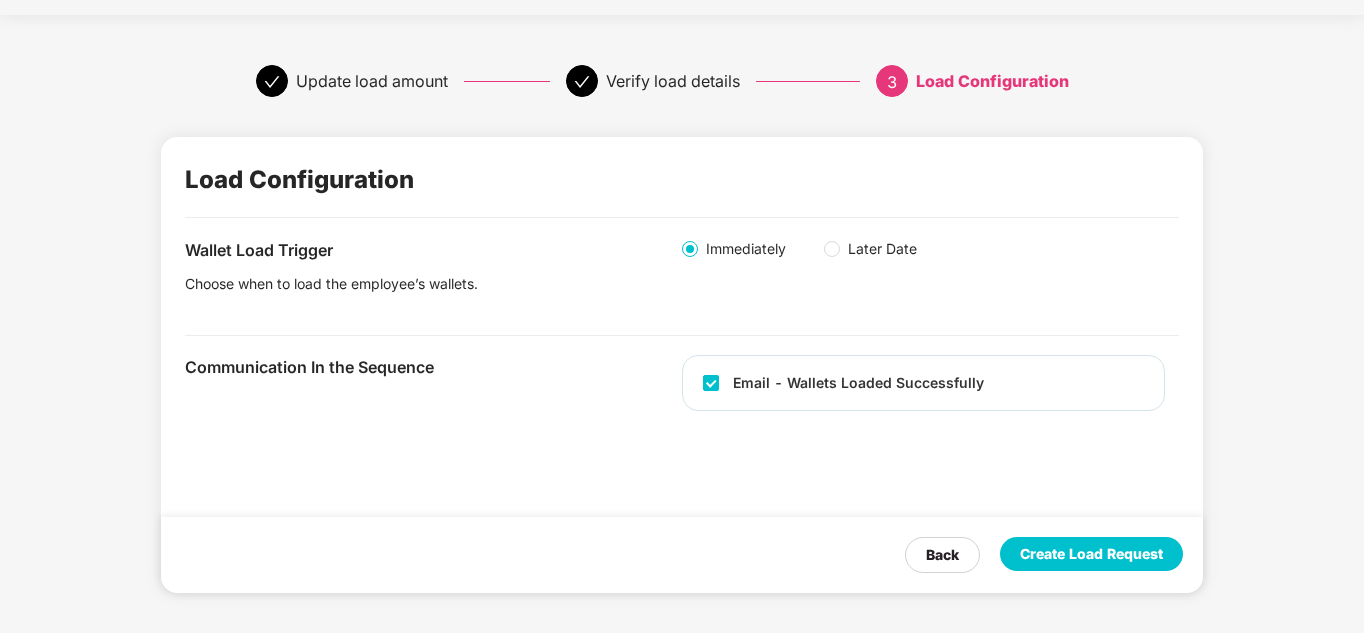 click on "Create Load Request" at bounding box center (1091, 554) 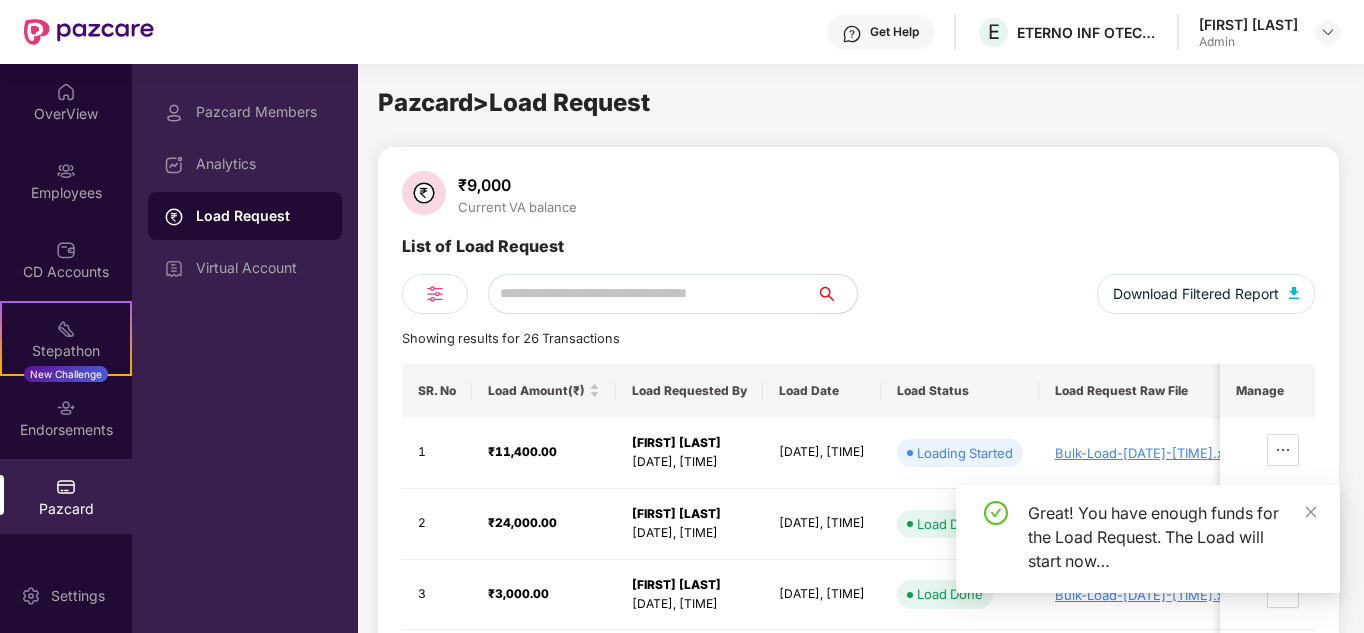 scroll, scrollTop: 0, scrollLeft: 0, axis: both 